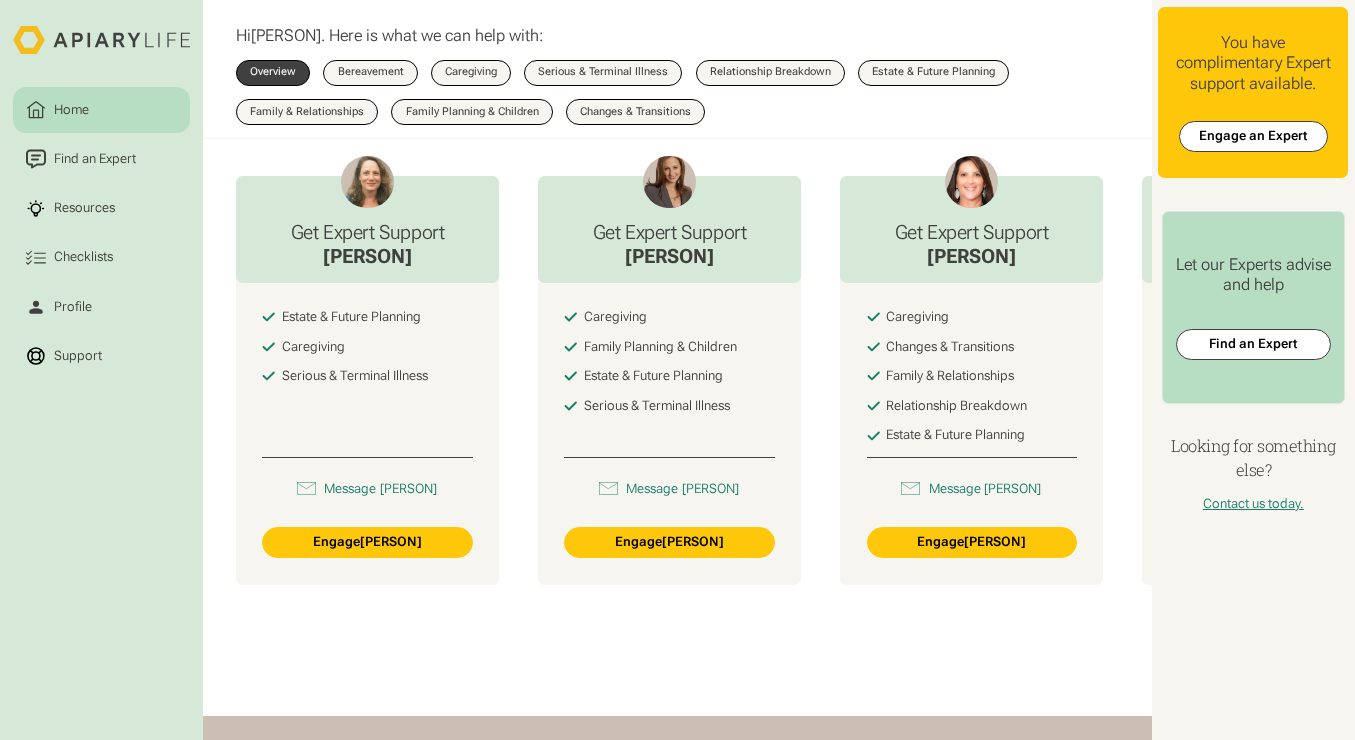 scroll, scrollTop: 958, scrollLeft: 0, axis: vertical 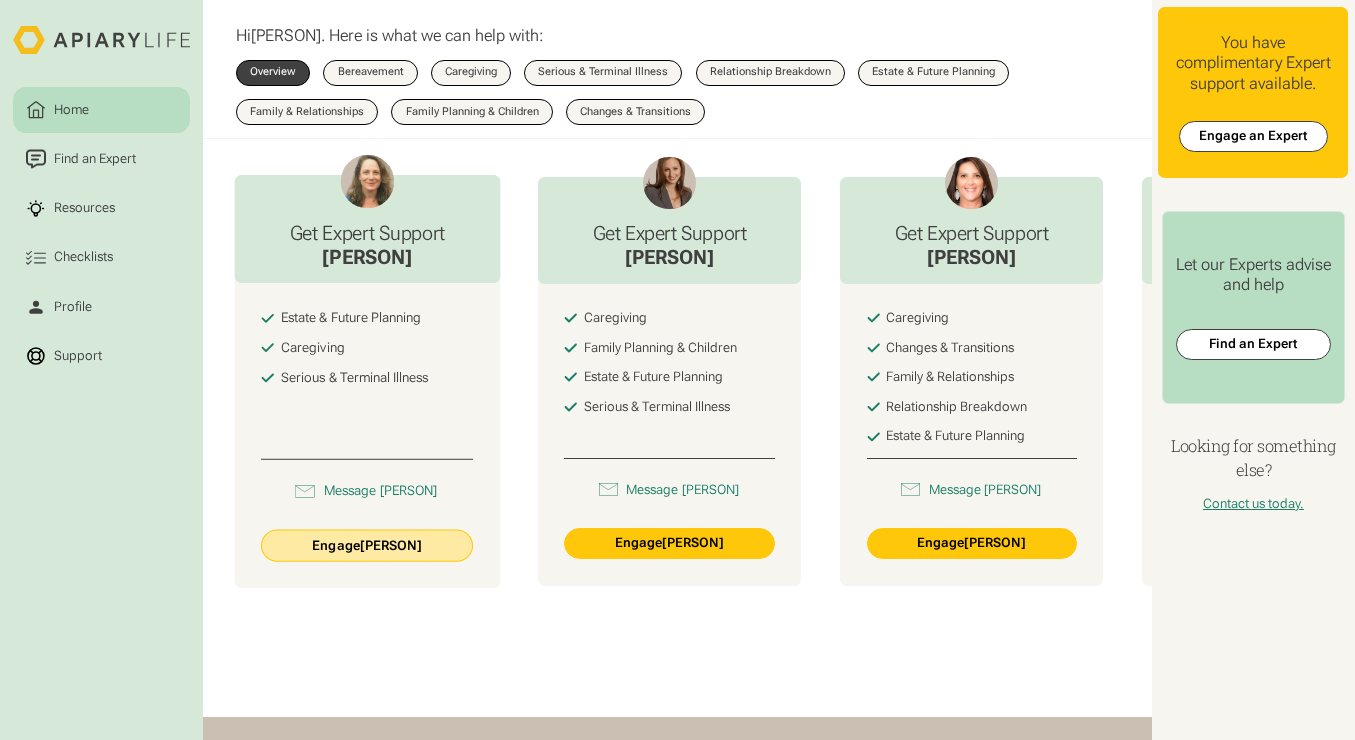 click on "Engage  Beth Drapkin" at bounding box center [367, 545] 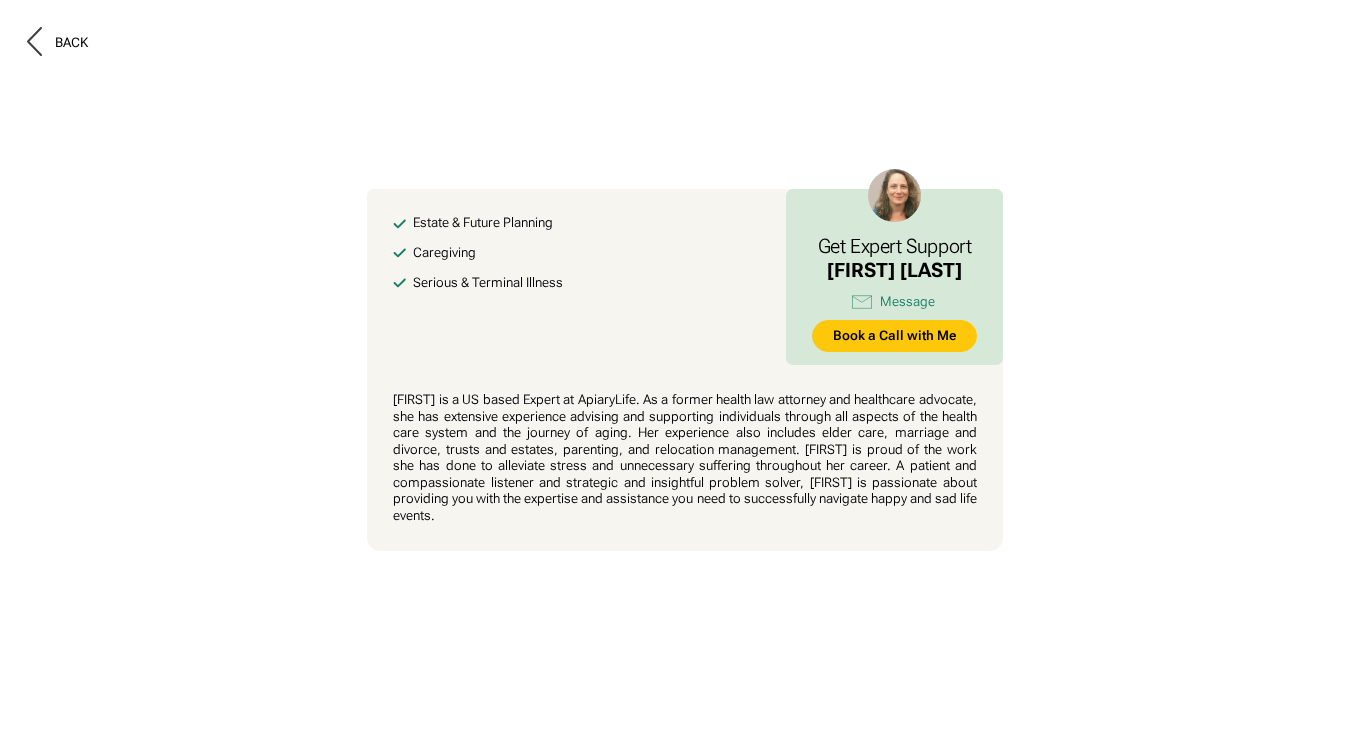 scroll, scrollTop: 0, scrollLeft: 0, axis: both 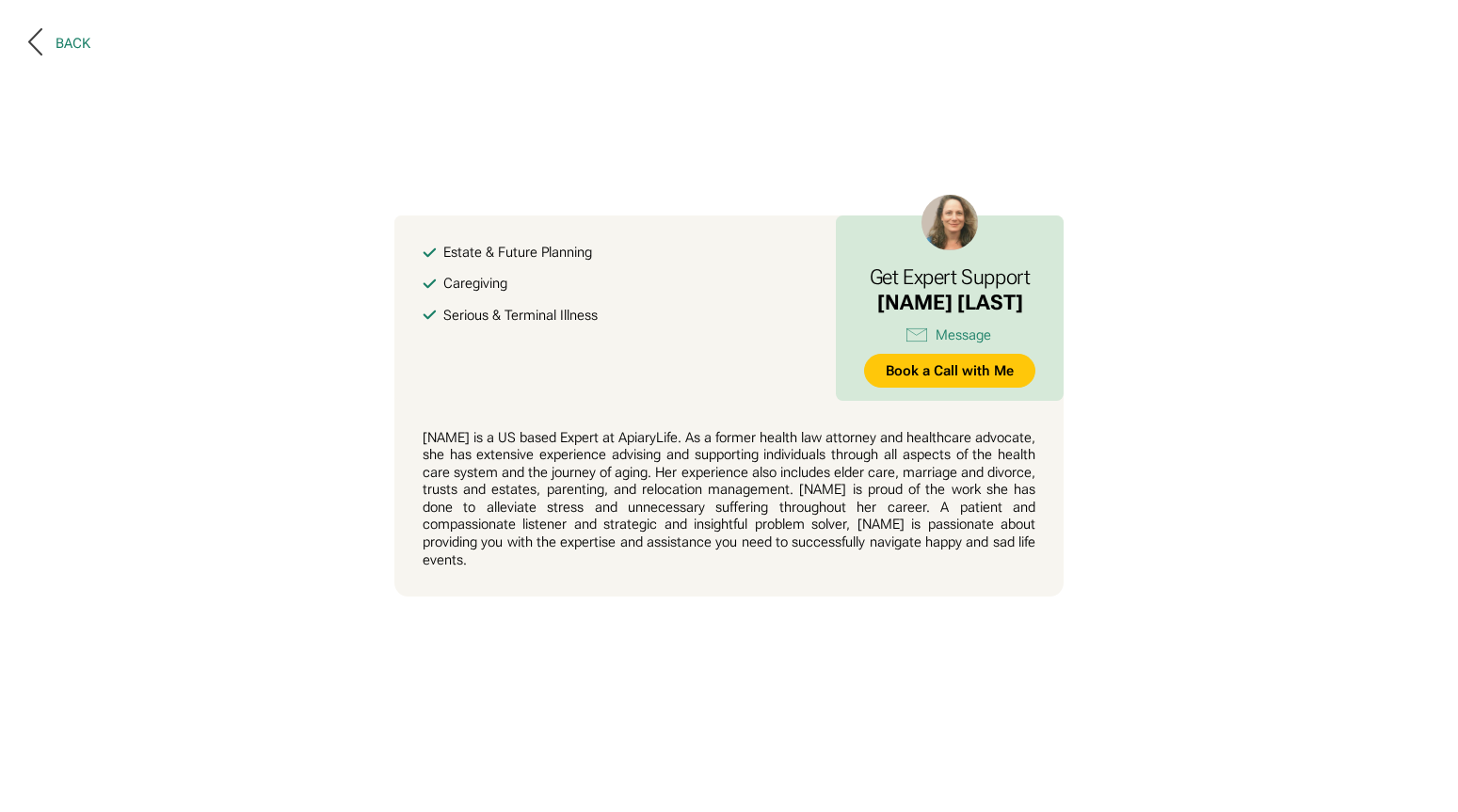 click on "Back" at bounding box center [72, 43] 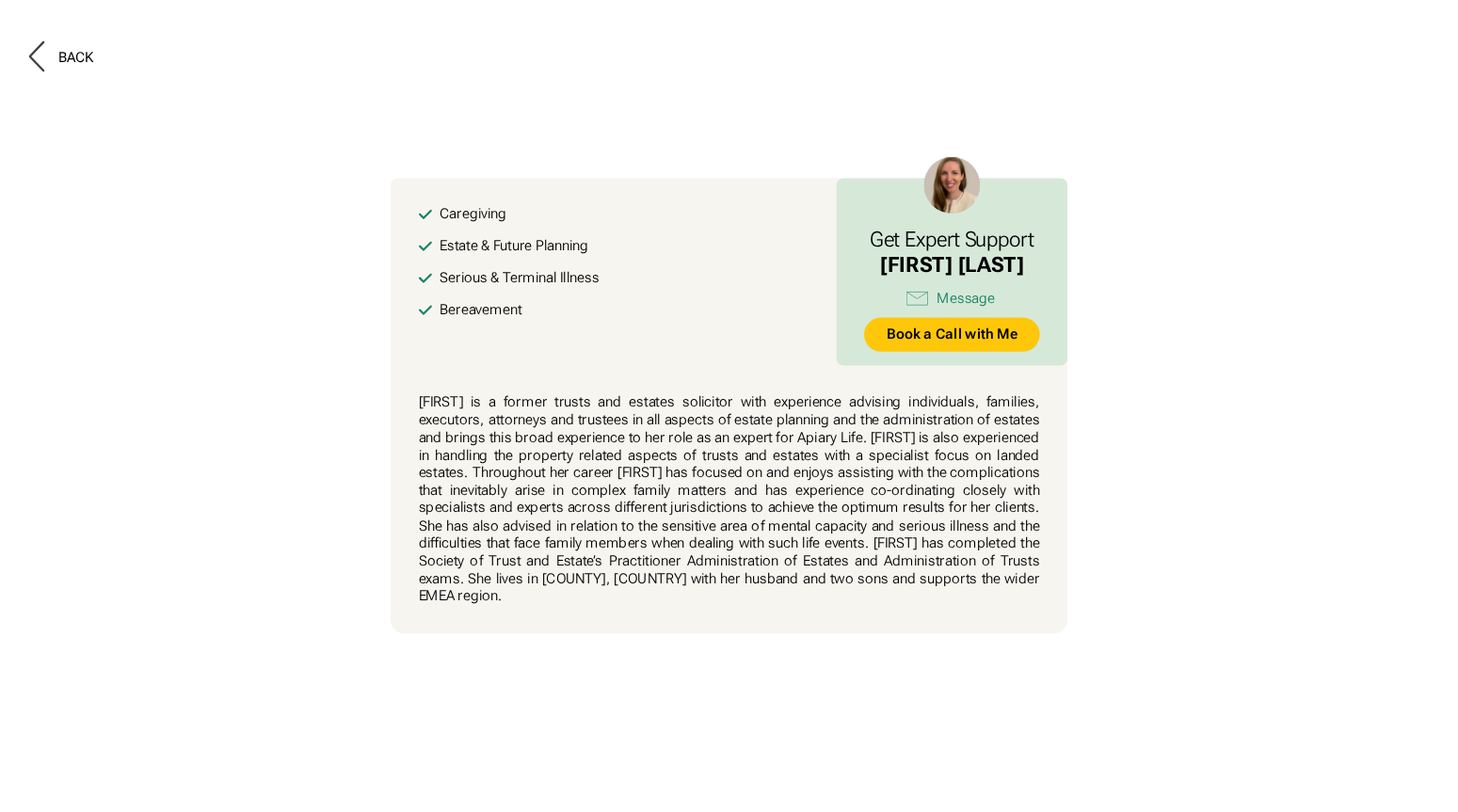 scroll, scrollTop: 0, scrollLeft: 0, axis: both 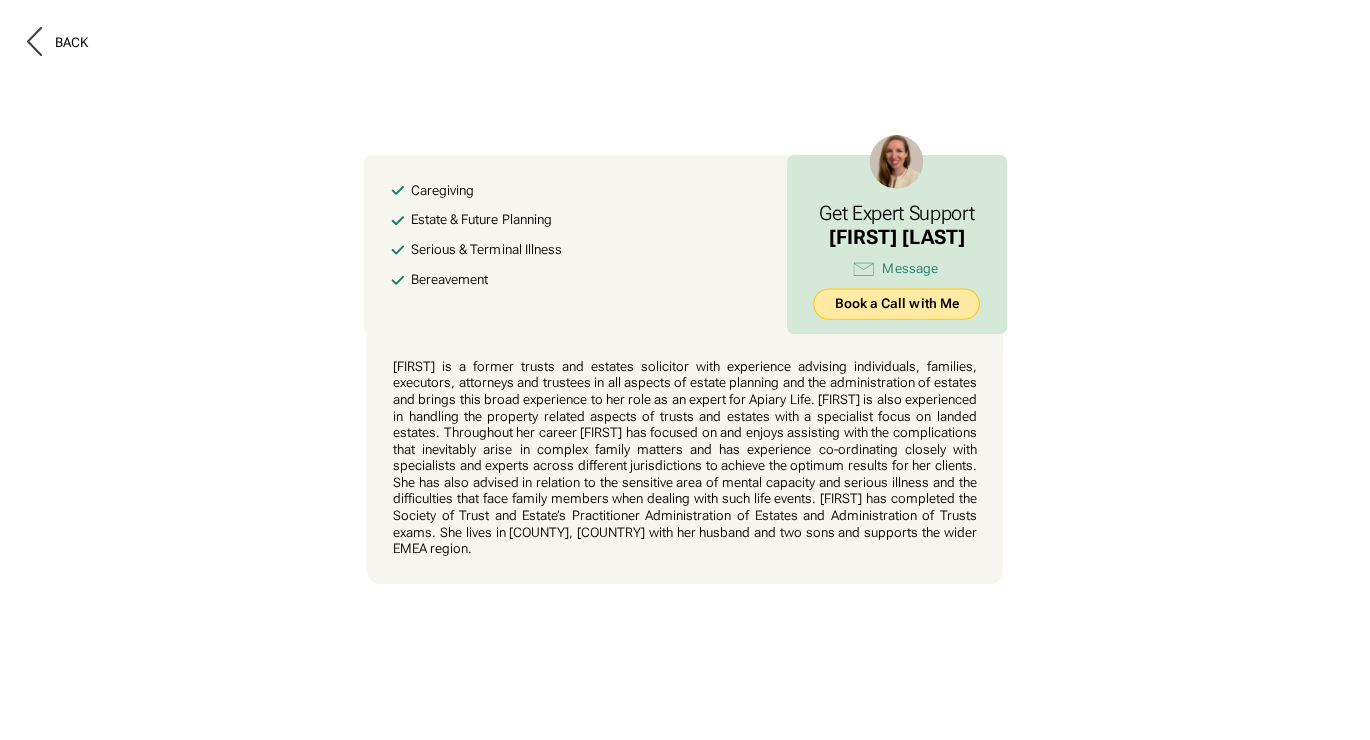click on "Book a Call with Me" at bounding box center (896, 304) 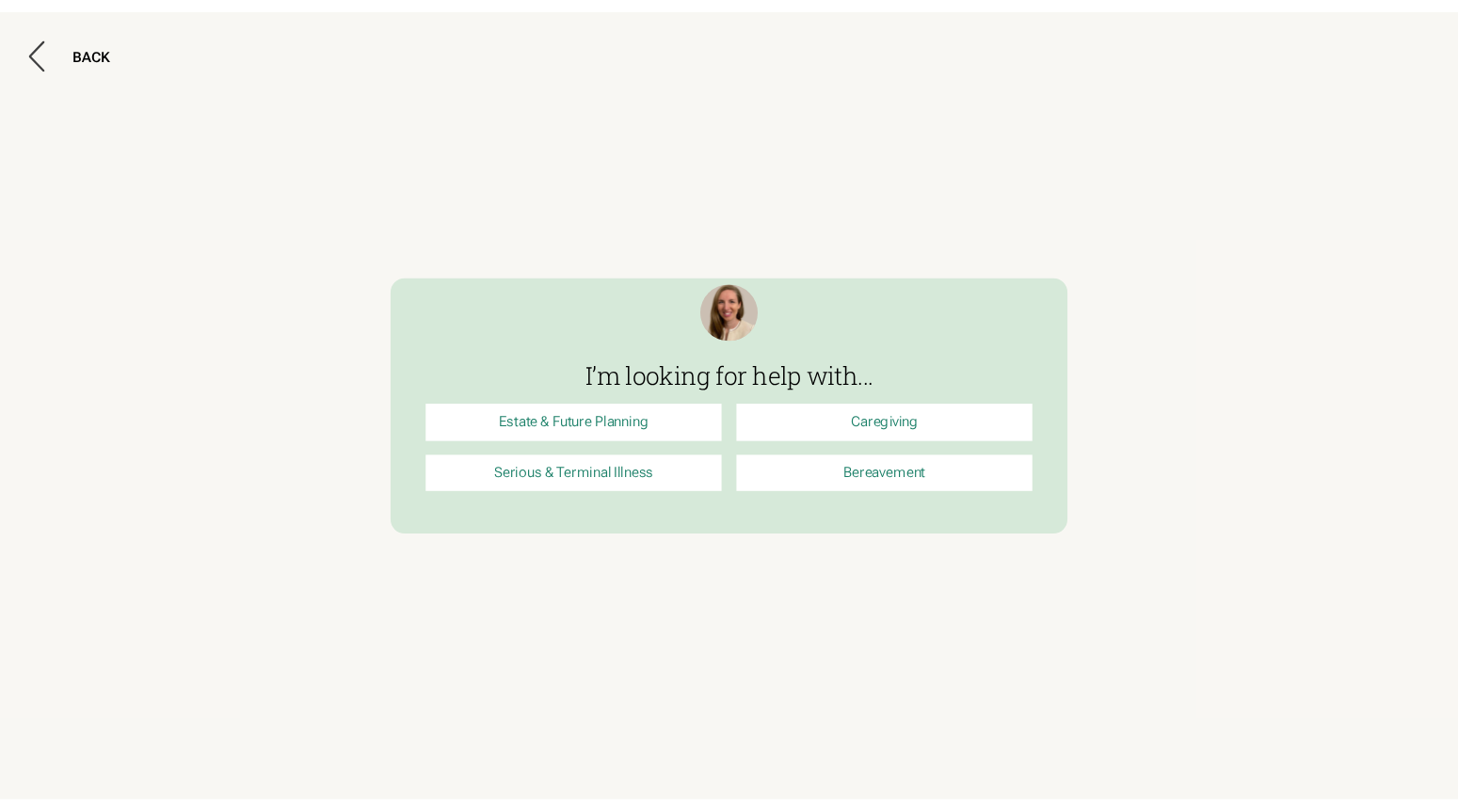scroll, scrollTop: 0, scrollLeft: 0, axis: both 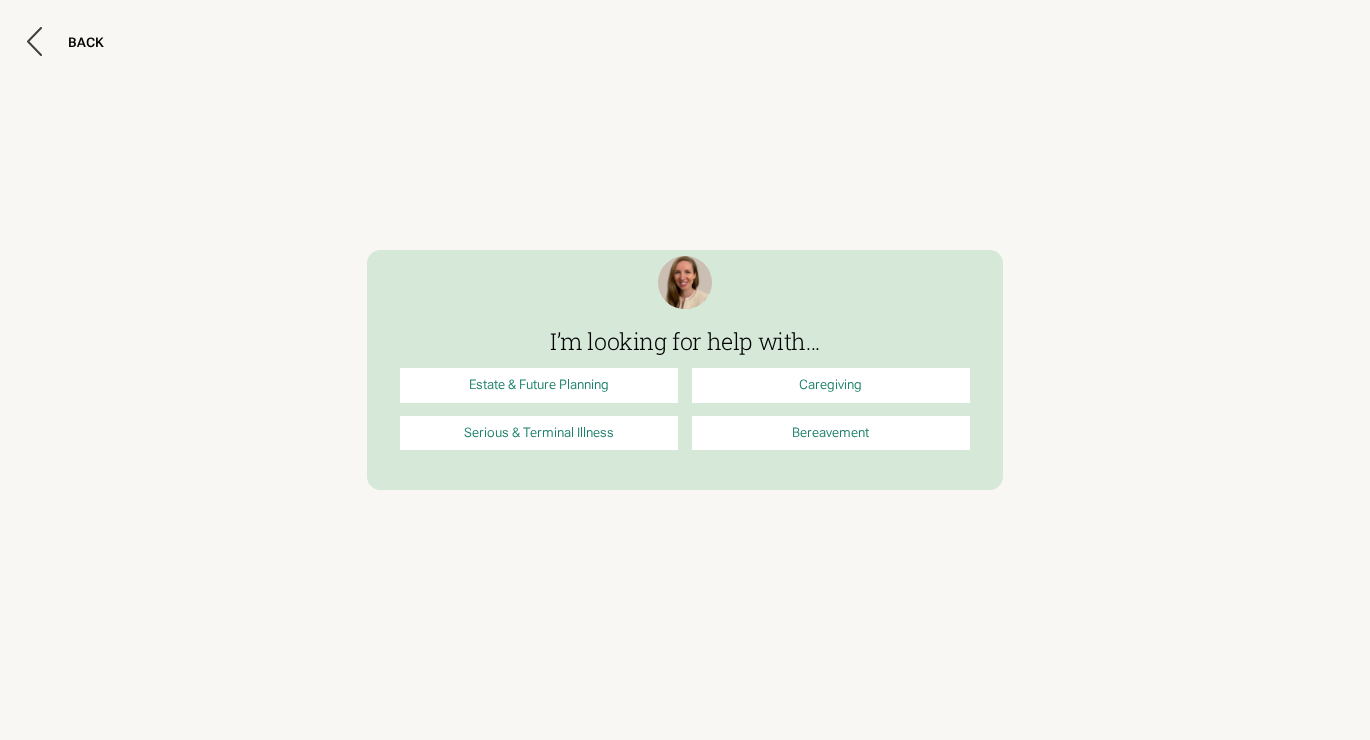 click on "Caregiving" at bounding box center [539, 385] 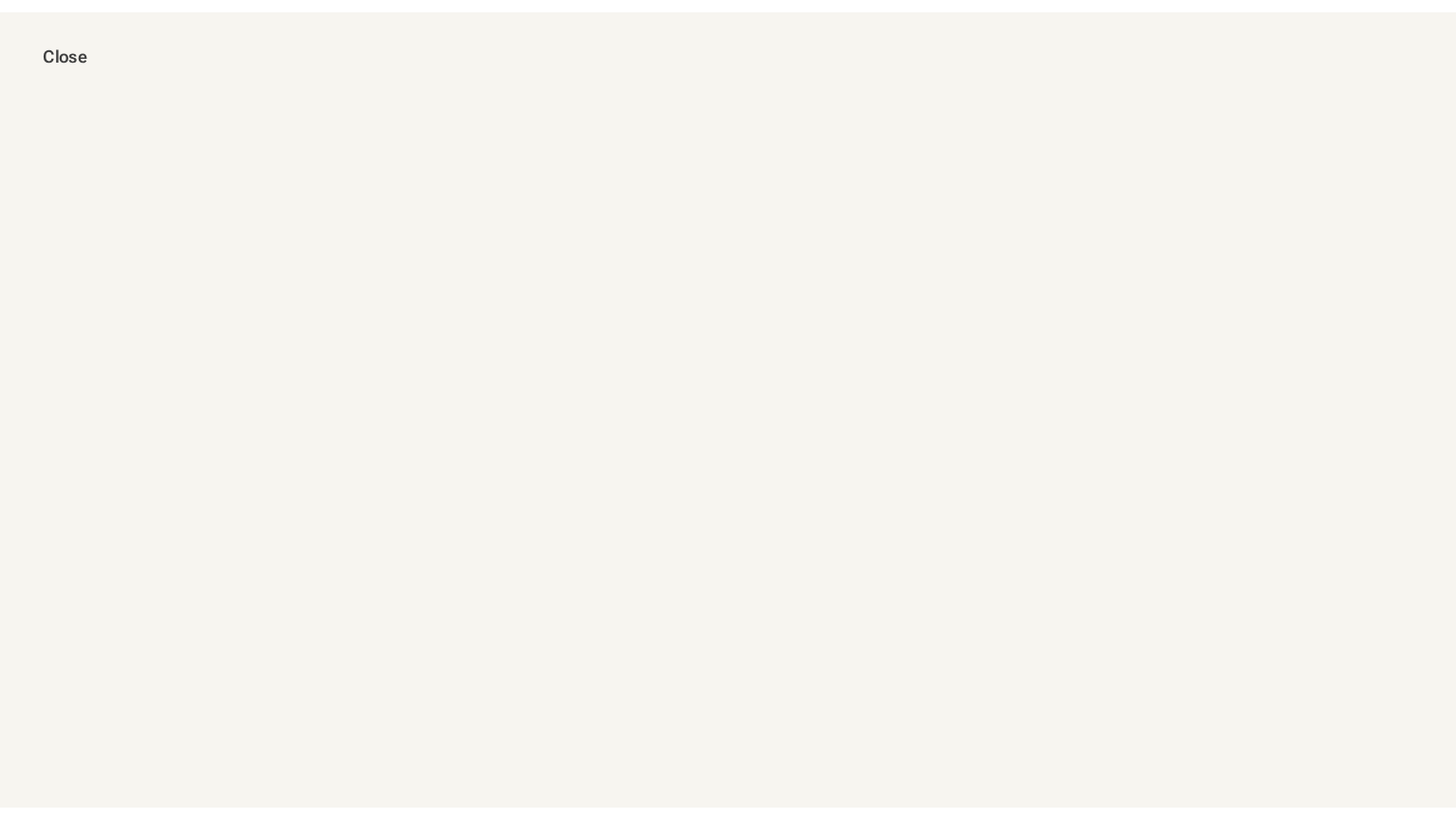 scroll, scrollTop: 0, scrollLeft: 0, axis: both 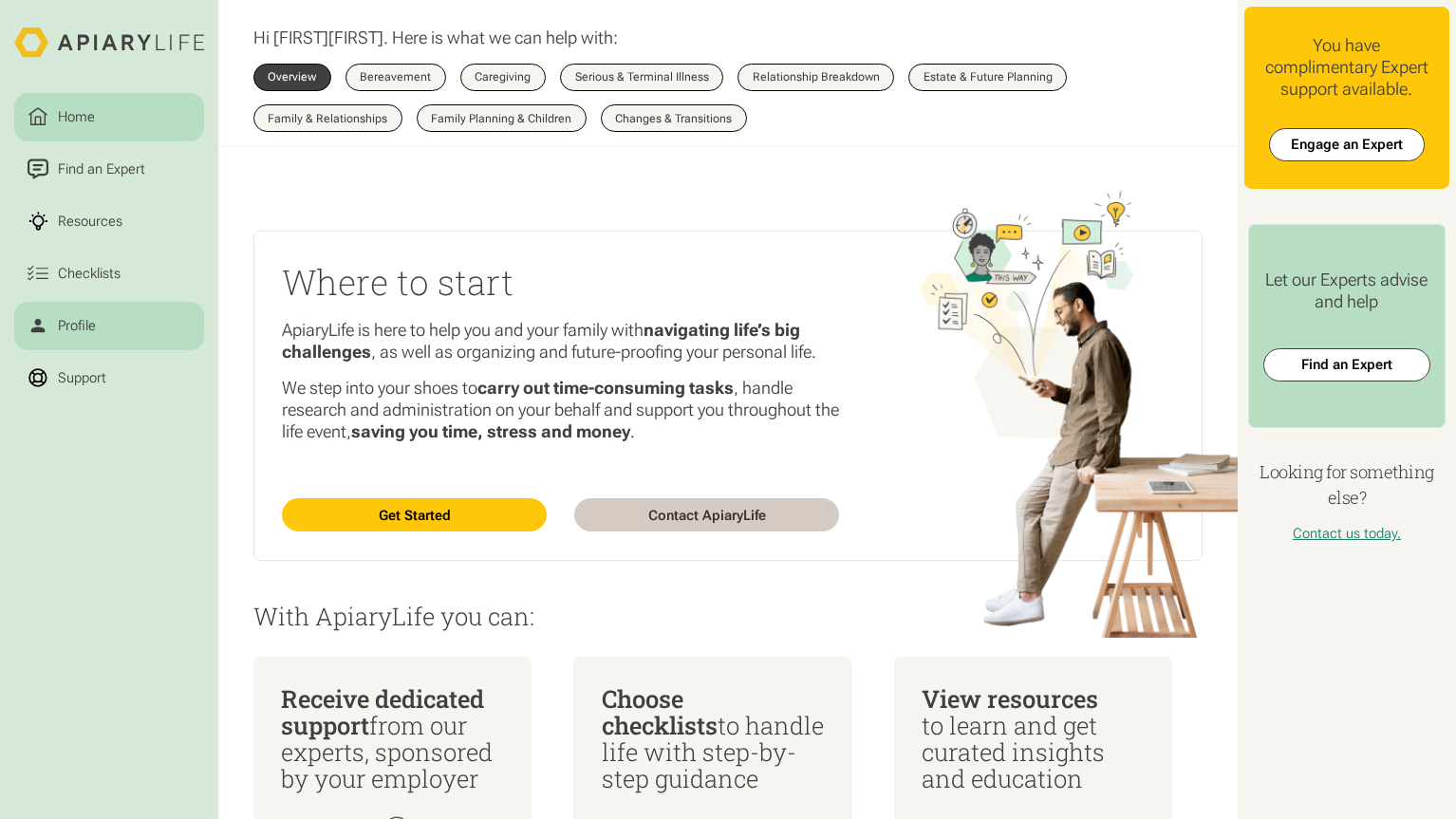 click on "Profile" at bounding box center [76, 326] 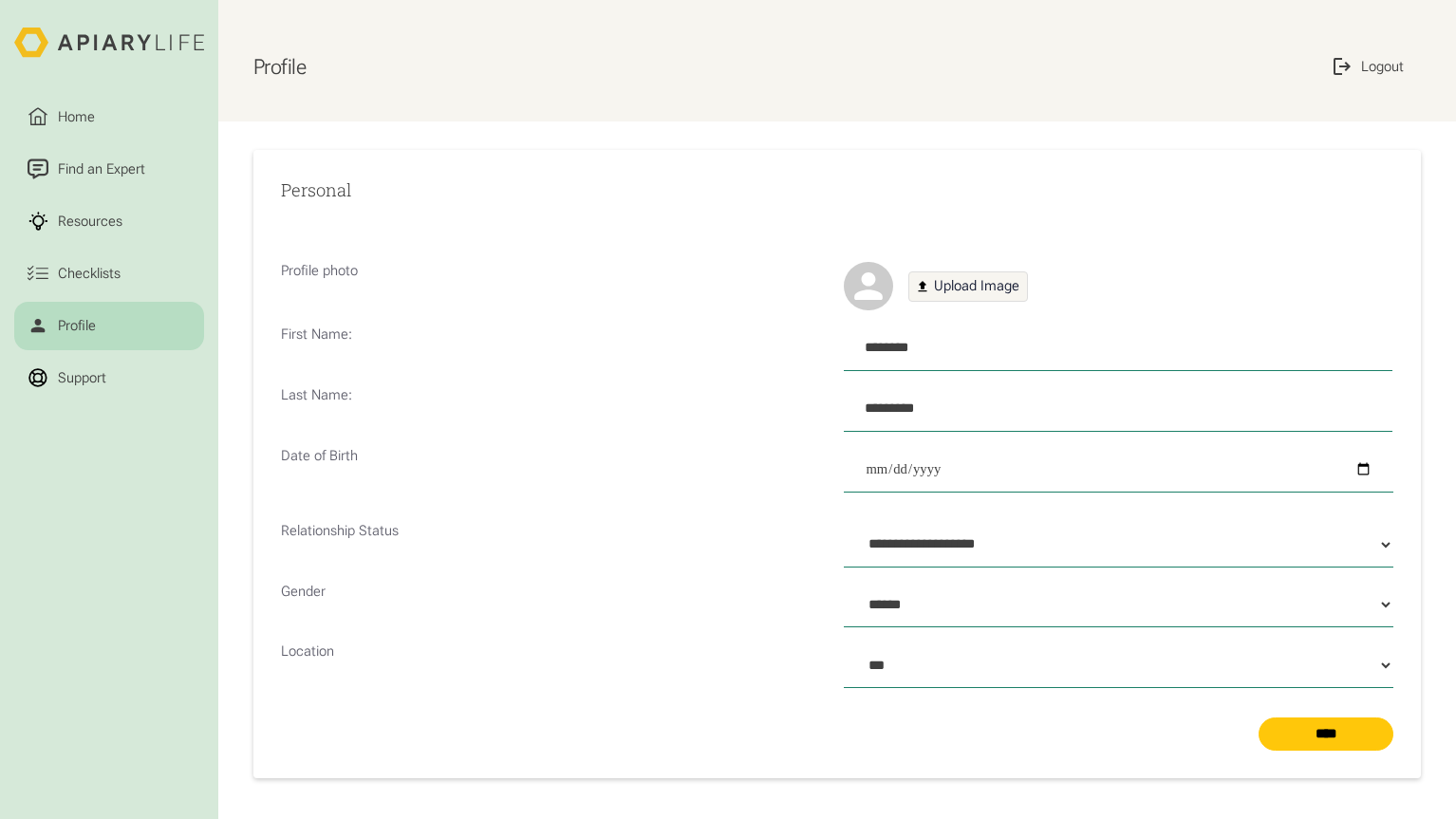 scroll, scrollTop: 0, scrollLeft: 0, axis: both 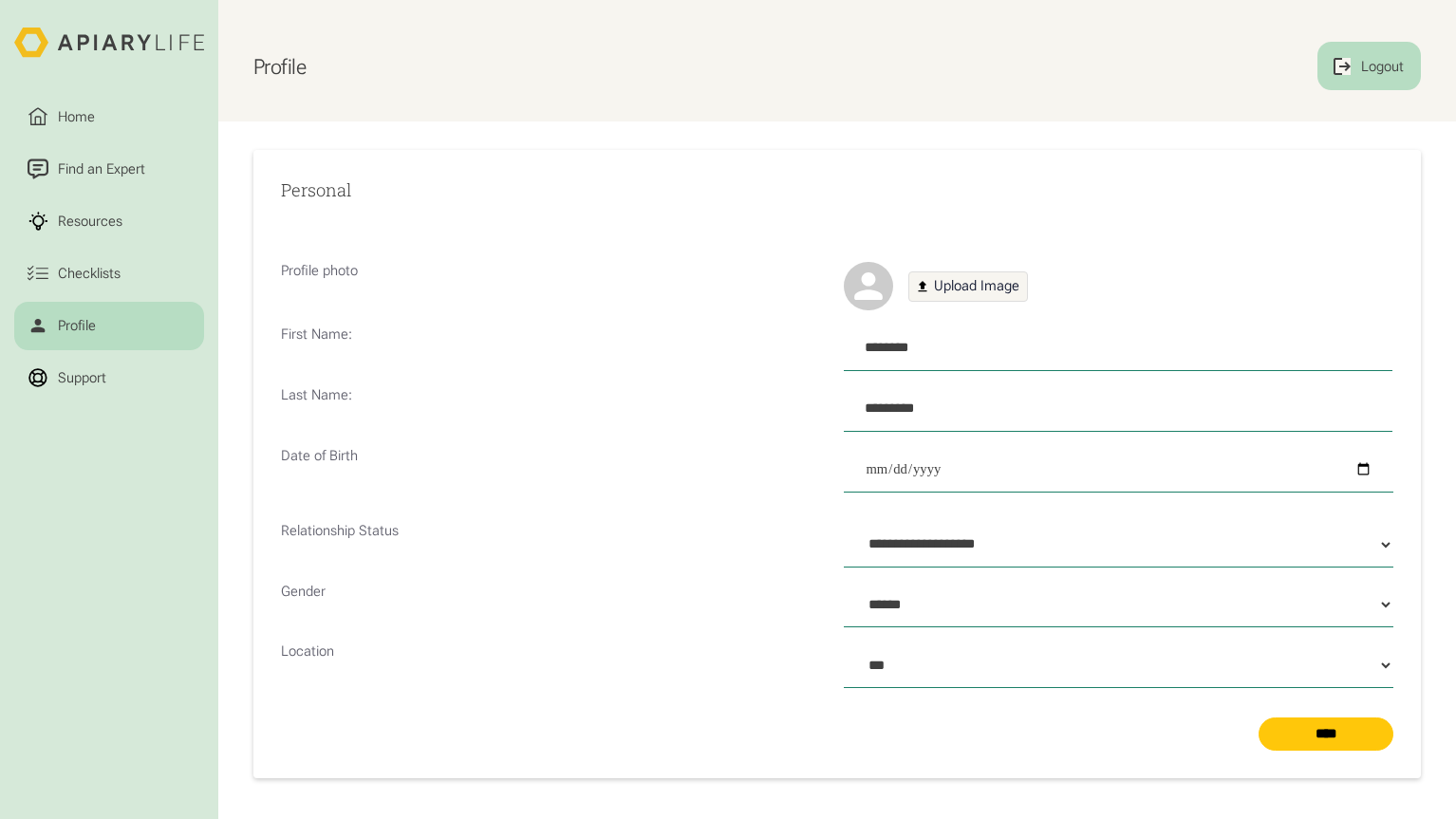 click on "Logout" at bounding box center [1382, 66] 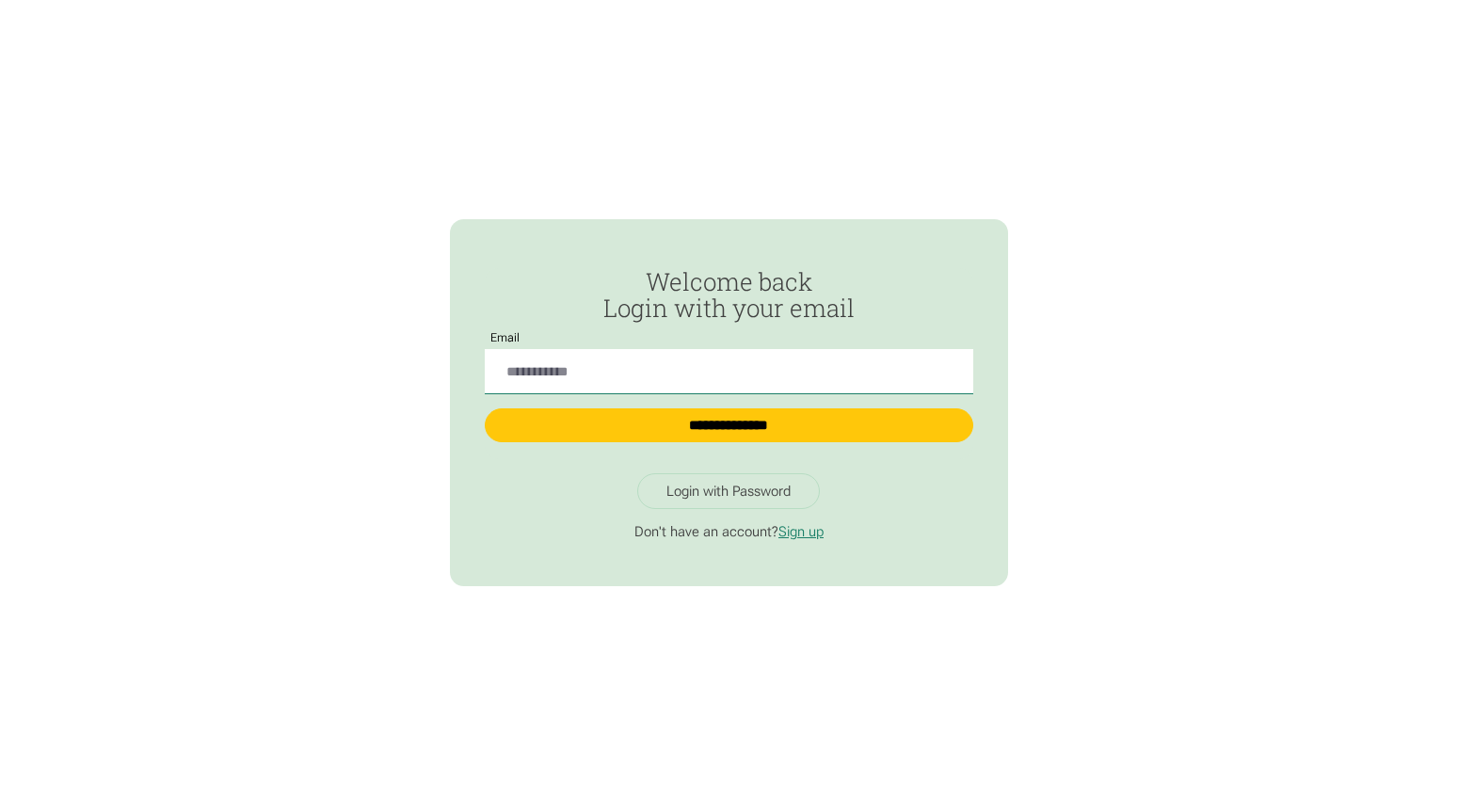 scroll, scrollTop: 0, scrollLeft: 0, axis: both 